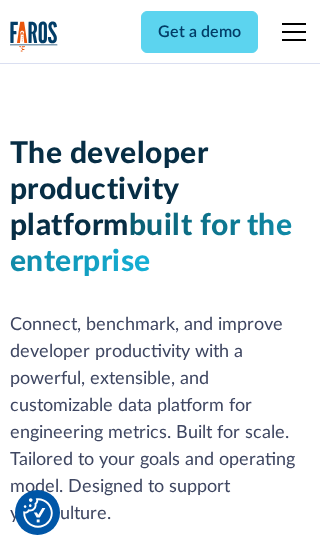 scroll, scrollTop: 0, scrollLeft: 0, axis: both 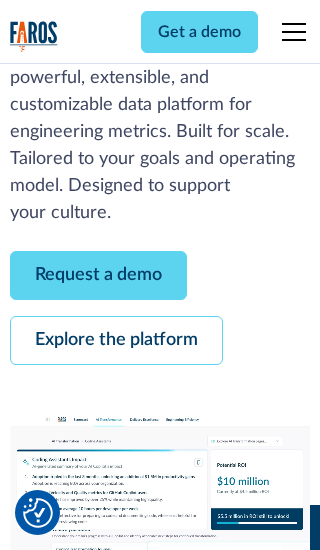 click on "Request a demo" at bounding box center (98, 275) 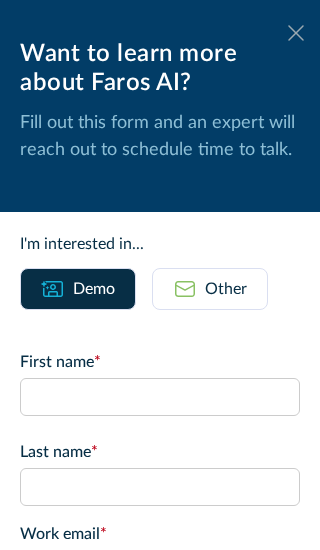 click 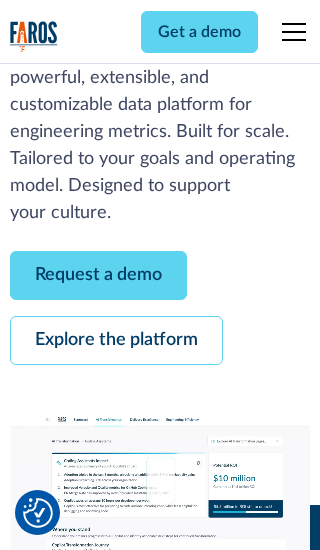 scroll, scrollTop: 366, scrollLeft: 0, axis: vertical 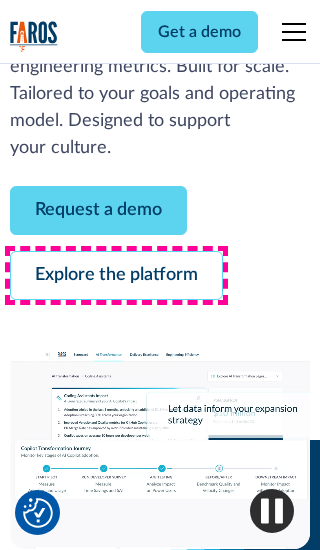 click on "Explore the platform" at bounding box center [116, 275] 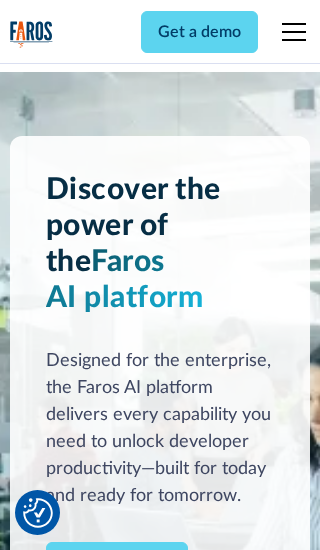 scroll, scrollTop: 0, scrollLeft: 0, axis: both 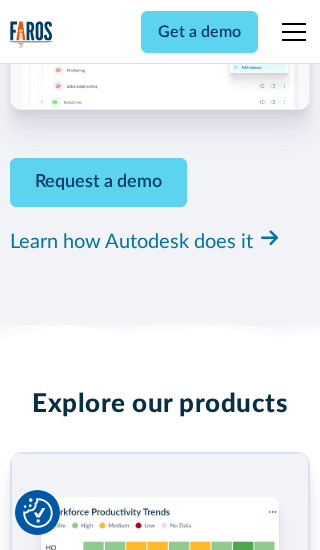 click on "Pricing" at bounding box center [34, 2462] 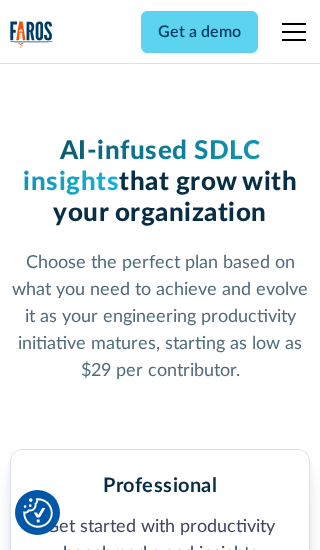 scroll, scrollTop: 0, scrollLeft: 0, axis: both 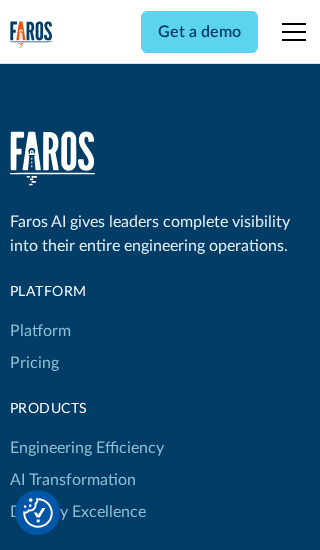 click on "Platform" at bounding box center [40, 331] 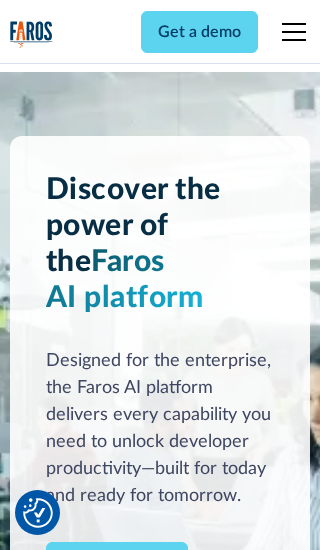 scroll, scrollTop: 0, scrollLeft: 0, axis: both 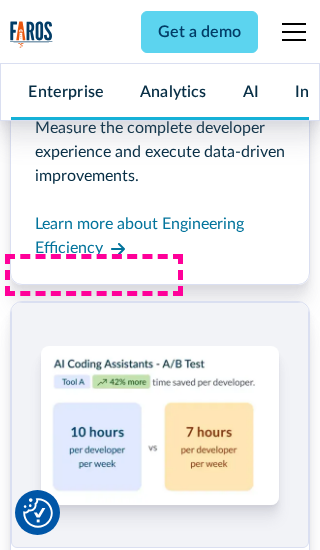 click on "Coding Assistant Impact" at bounding box center (95, 2431) 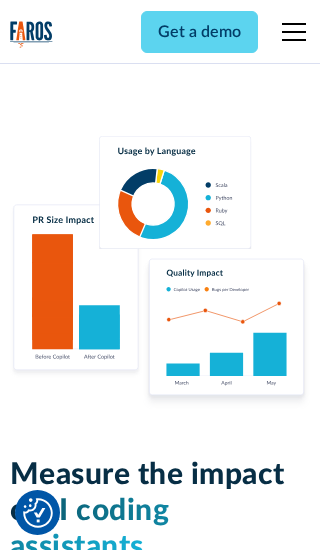 scroll, scrollTop: 0, scrollLeft: 0, axis: both 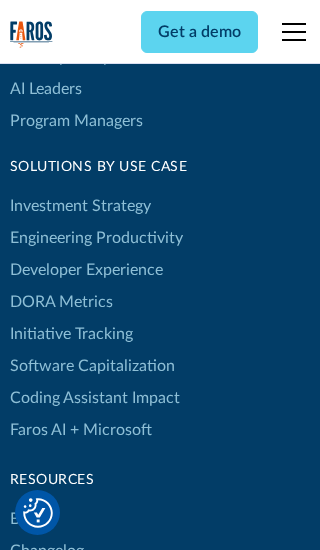 click on "DORA Metrics" at bounding box center [61, 302] 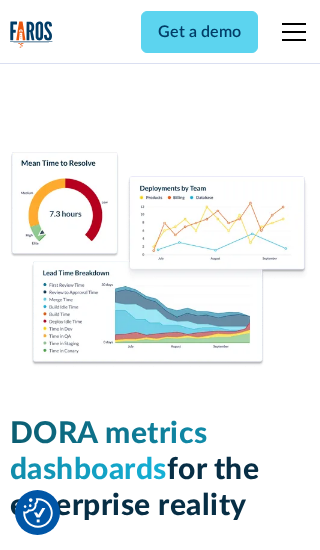 scroll, scrollTop: 0, scrollLeft: 0, axis: both 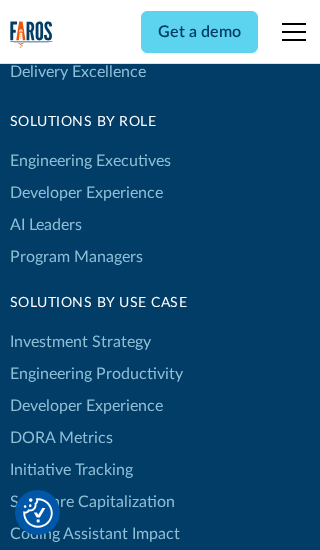 click on "Blog" at bounding box center [25, 655] 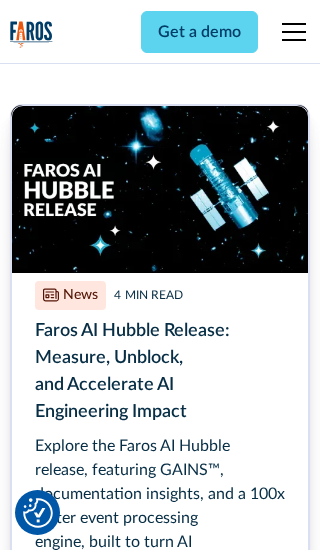 scroll, scrollTop: 0, scrollLeft: 0, axis: both 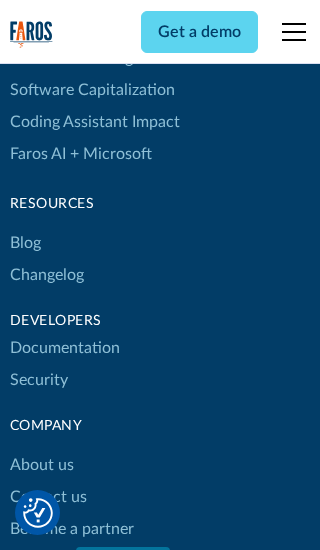 click on "Changelog" at bounding box center (47, 275) 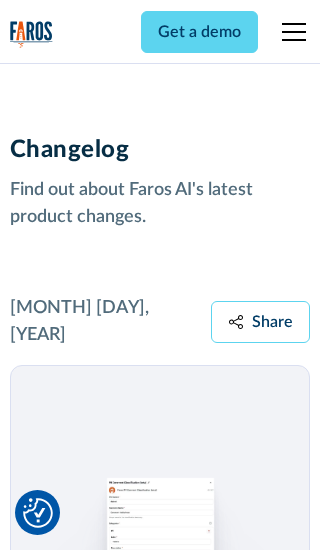 scroll, scrollTop: 0, scrollLeft: 0, axis: both 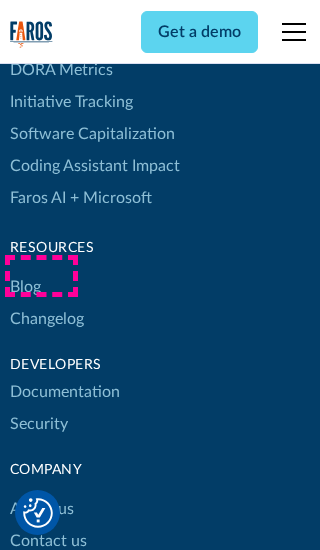 click on "About us" at bounding box center [42, 509] 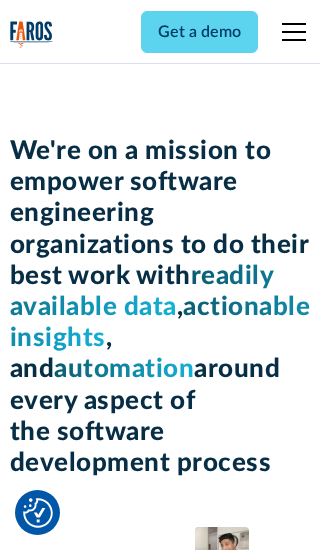 scroll, scrollTop: 0, scrollLeft: 0, axis: both 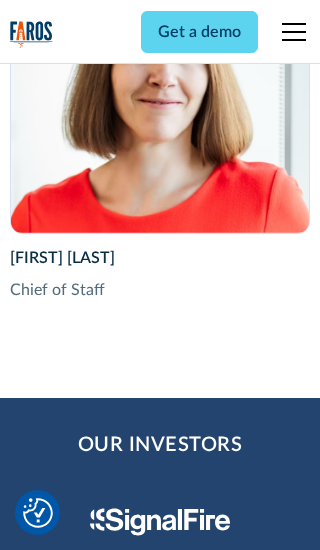 click on "Contact us" at bounding box center [48, 2829] 